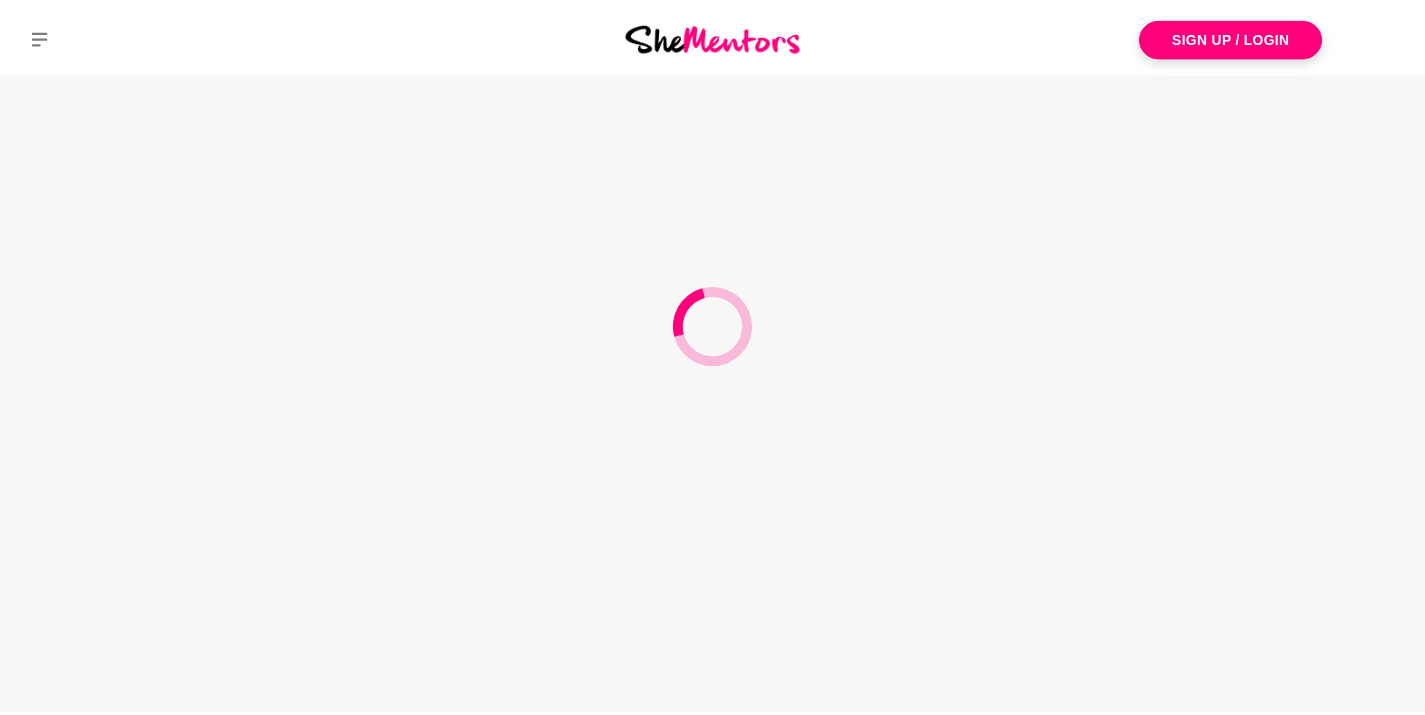 scroll, scrollTop: 0, scrollLeft: 0, axis: both 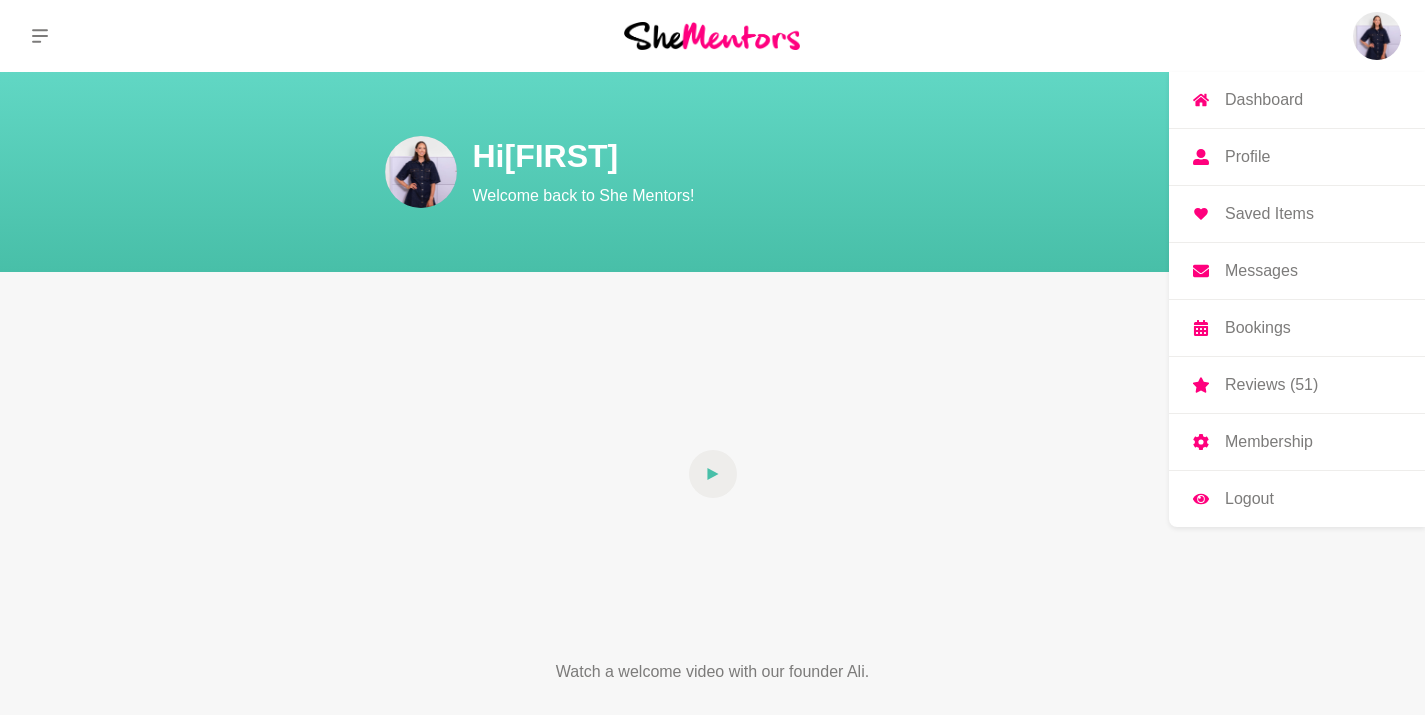 click at bounding box center [1377, 36] 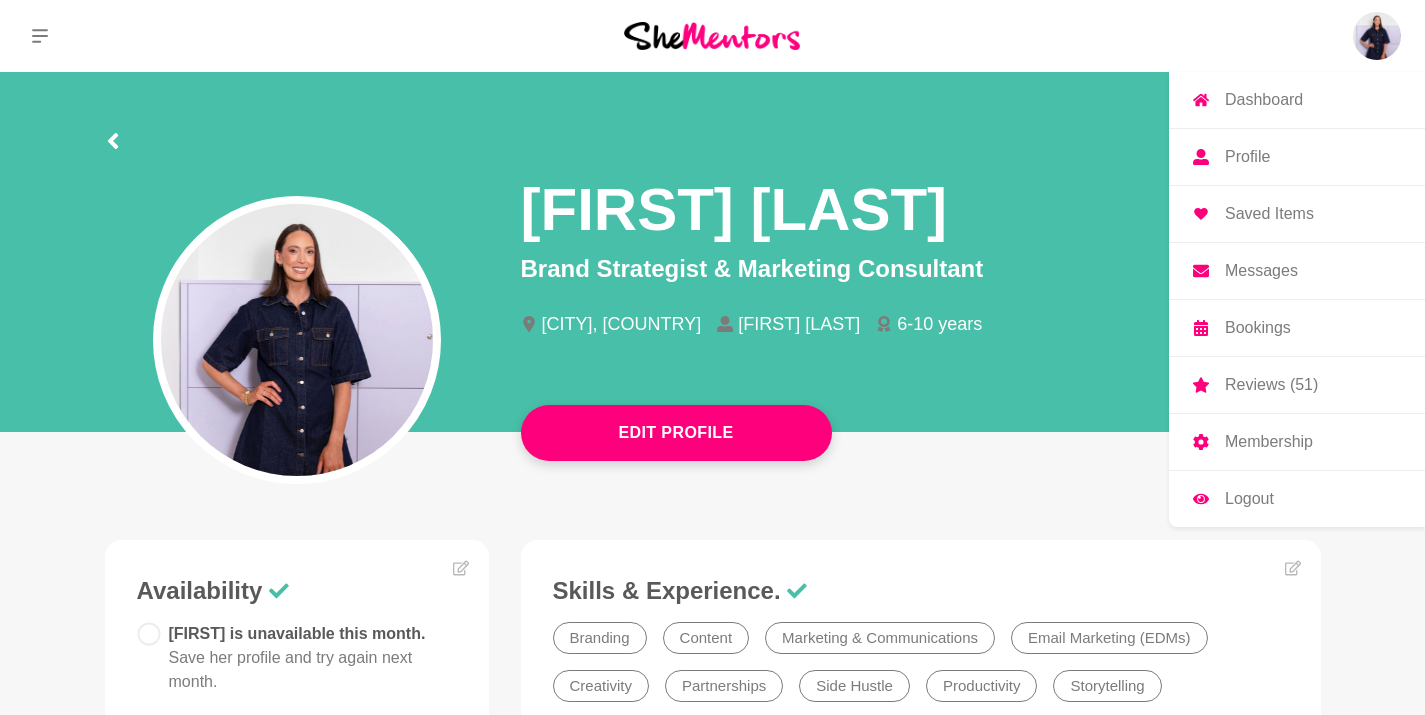 click at bounding box center [1377, 36] 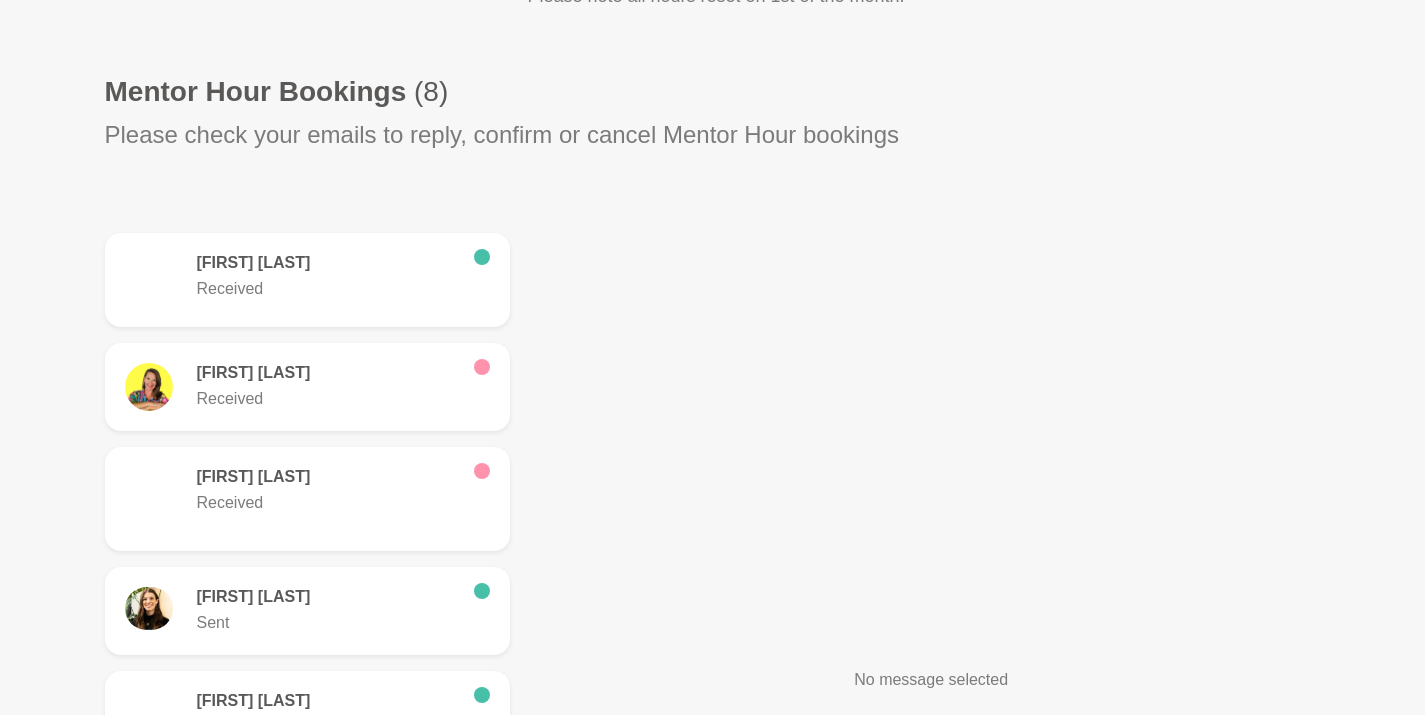 scroll, scrollTop: 533, scrollLeft: 0, axis: vertical 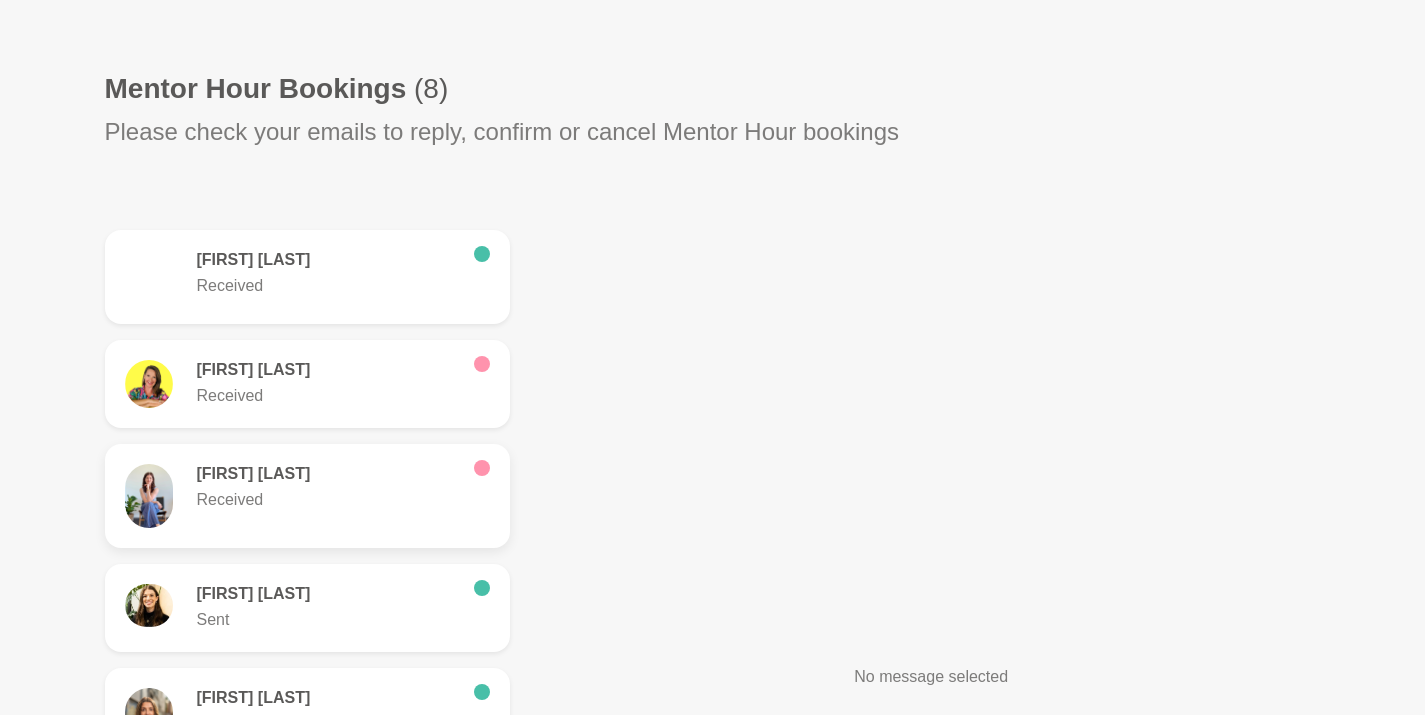 click on "[FIRST] [LAST]" at bounding box center (327, 260) 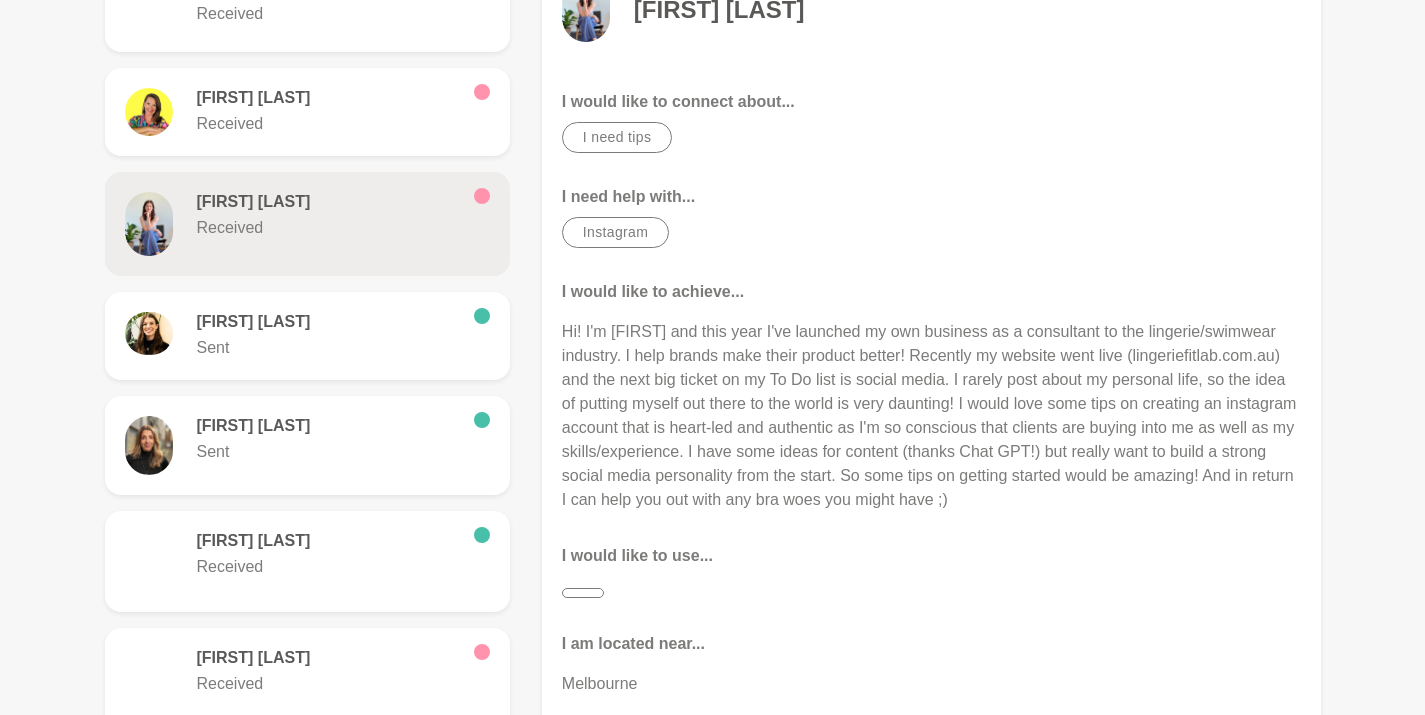 scroll, scrollTop: 0, scrollLeft: 0, axis: both 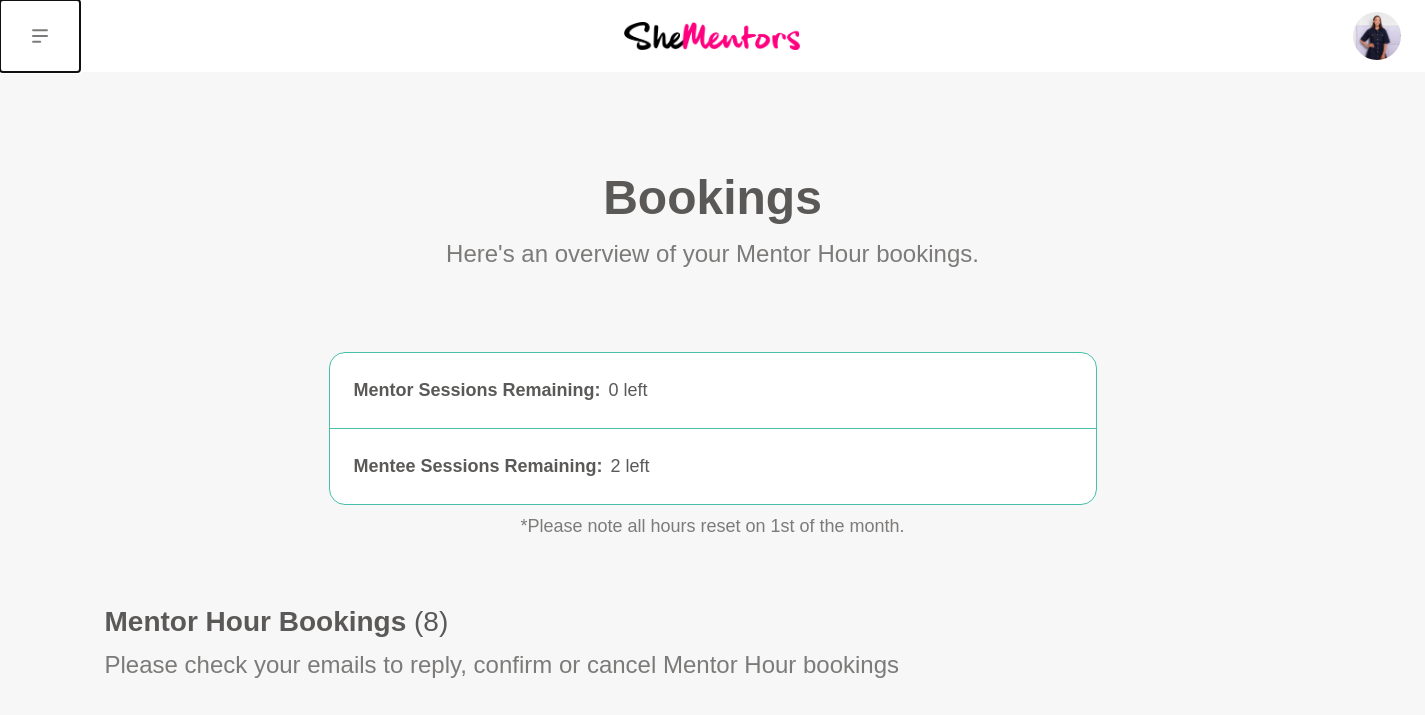 click at bounding box center [40, 36] 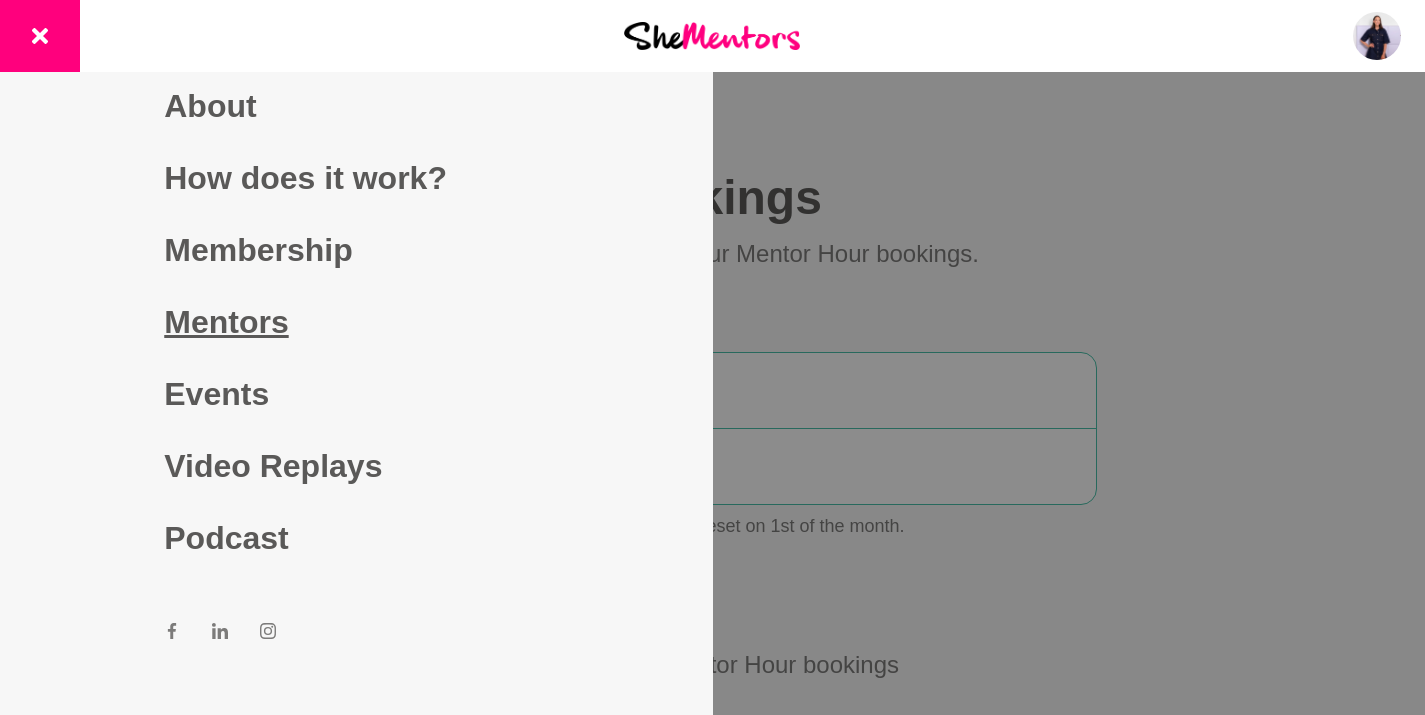 click on "Mentors" at bounding box center [356, 322] 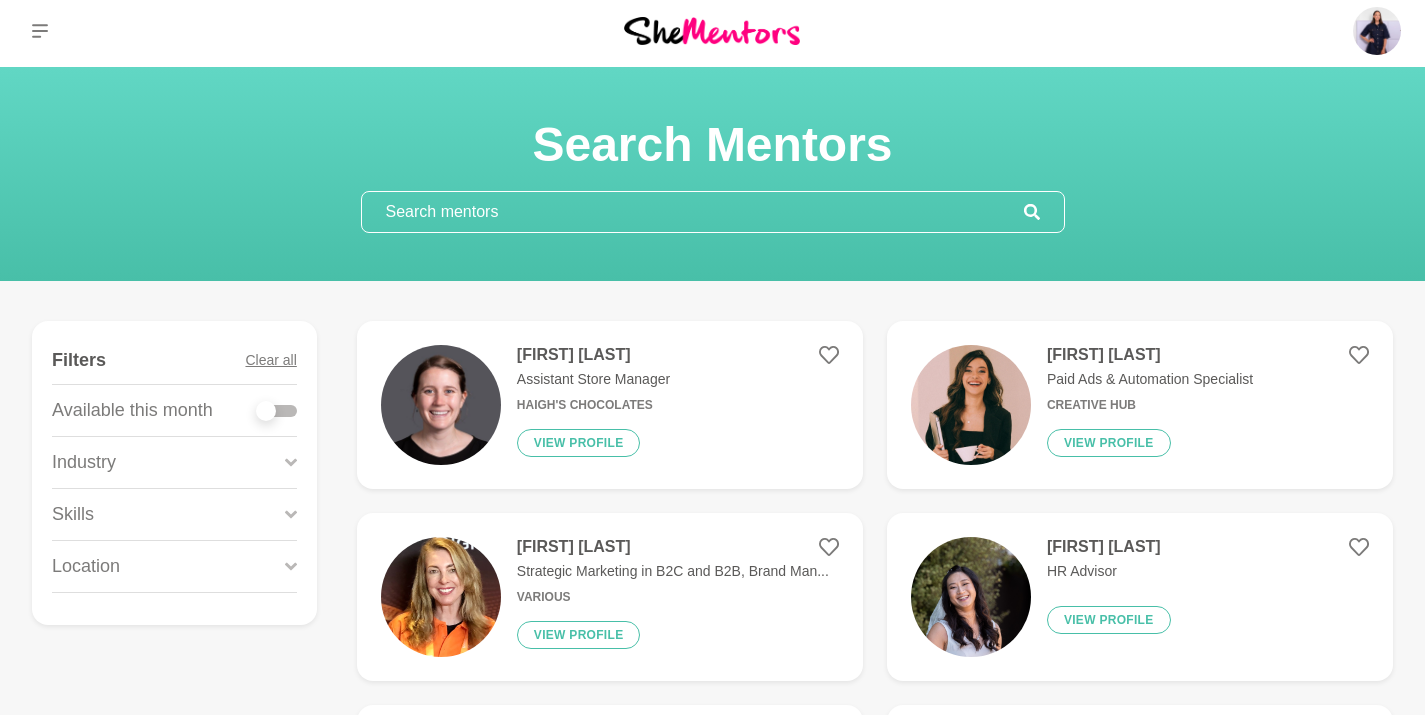 scroll, scrollTop: 8, scrollLeft: 0, axis: vertical 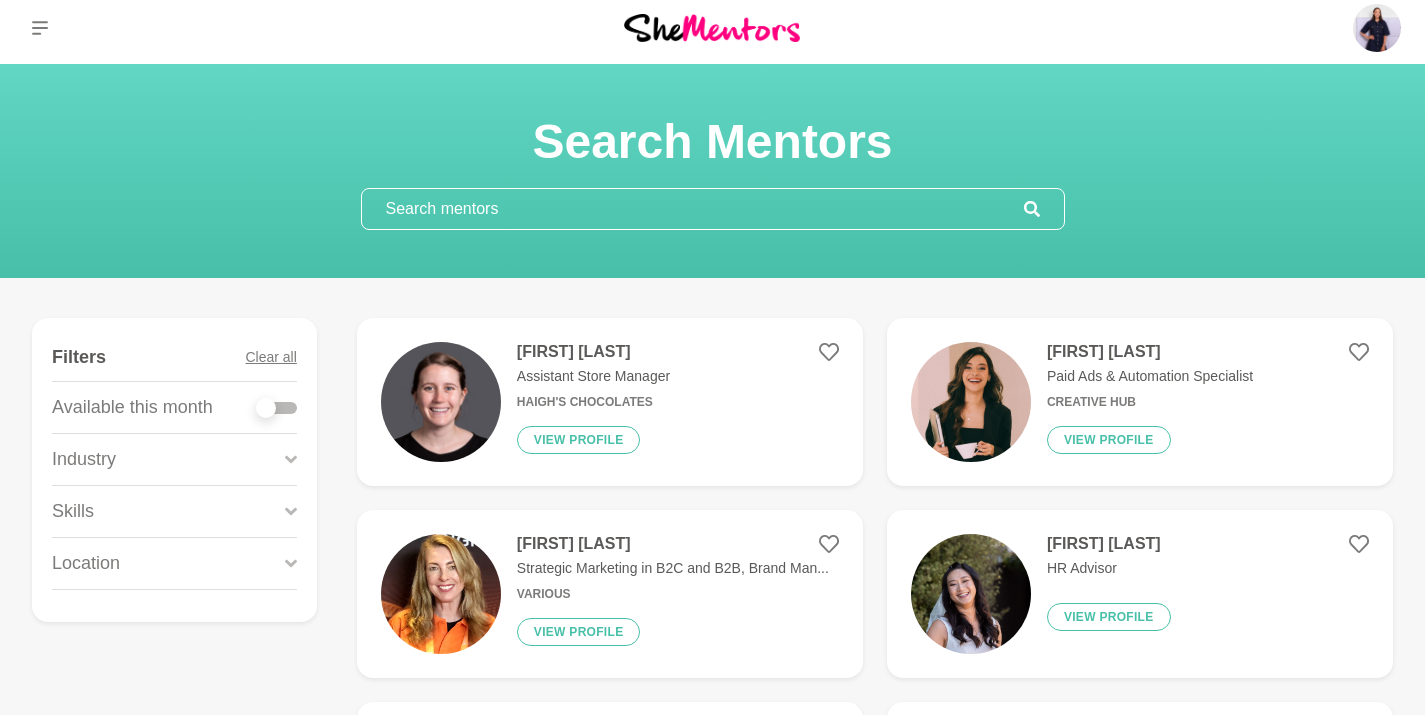 click at bounding box center [266, 408] 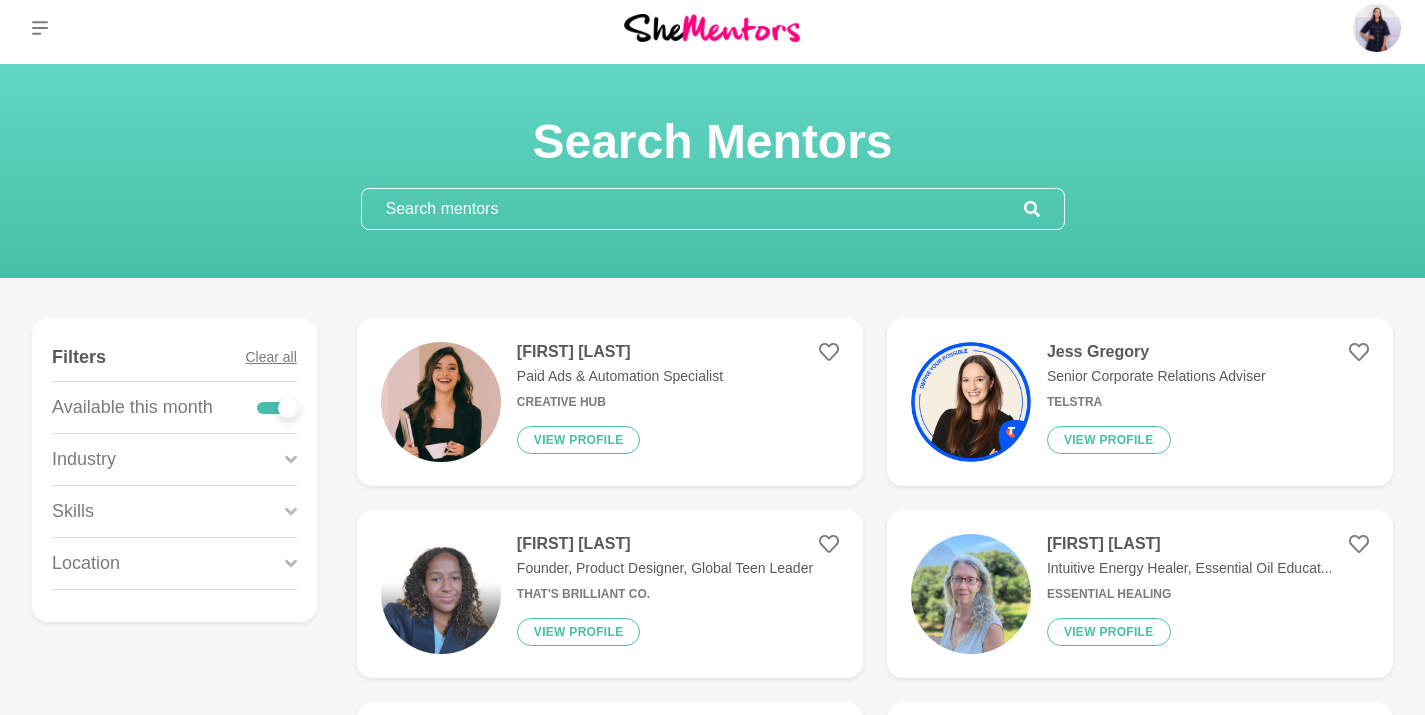 click on "Creative Hub" at bounding box center [620, 402] 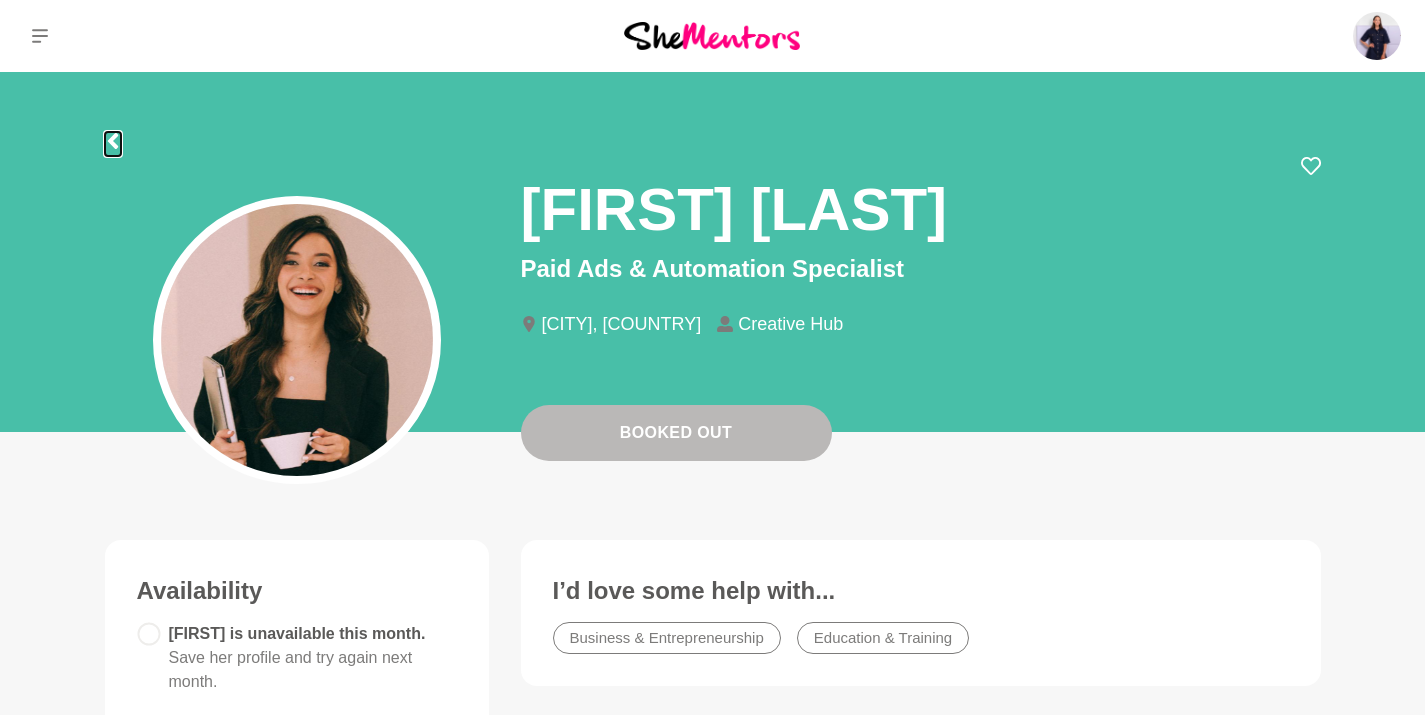 click at bounding box center (113, 144) 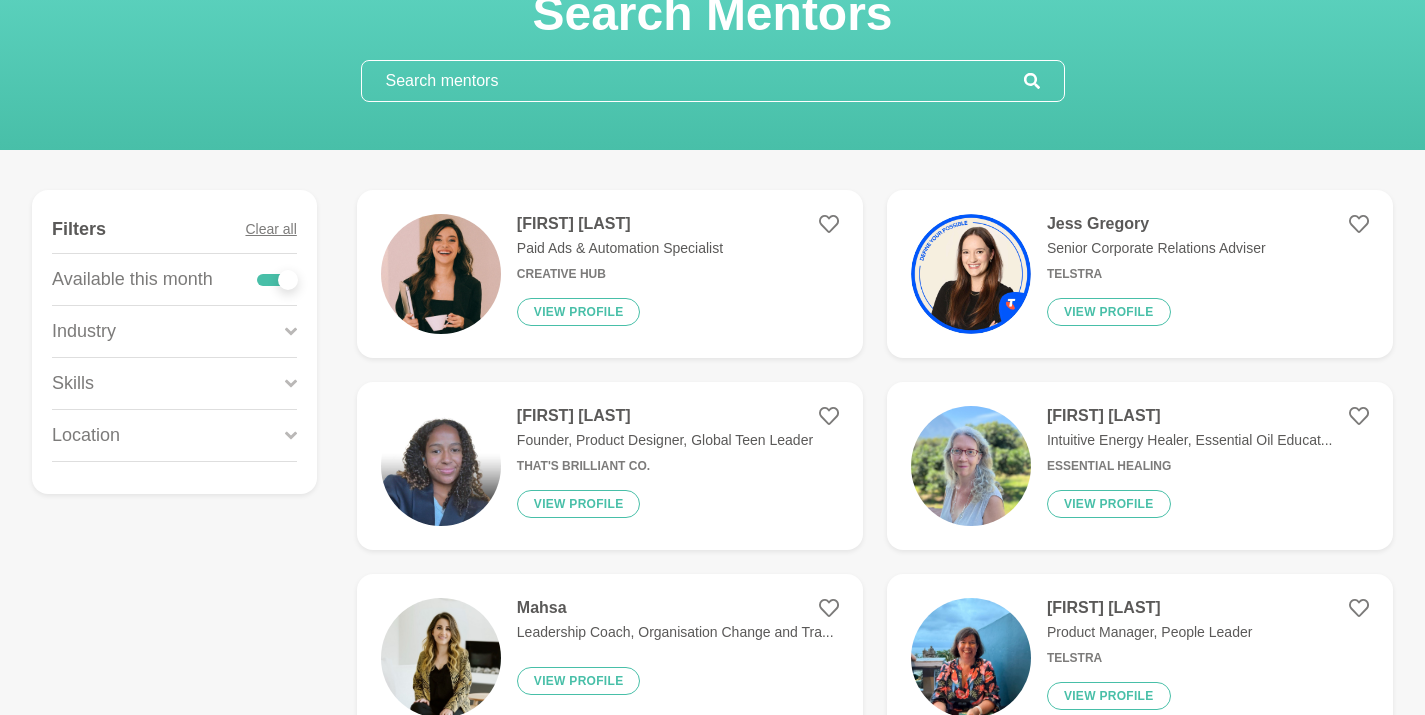 scroll, scrollTop: 150, scrollLeft: 0, axis: vertical 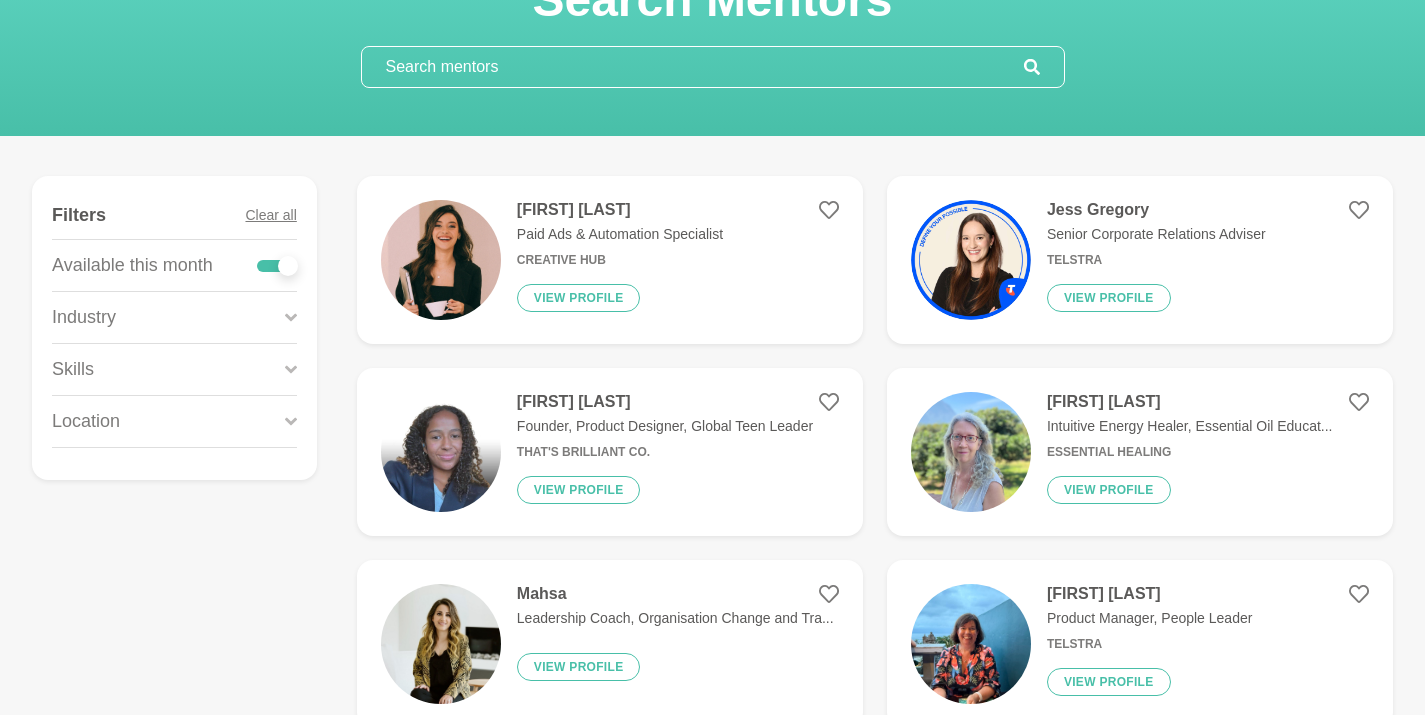 click at bounding box center [277, 266] 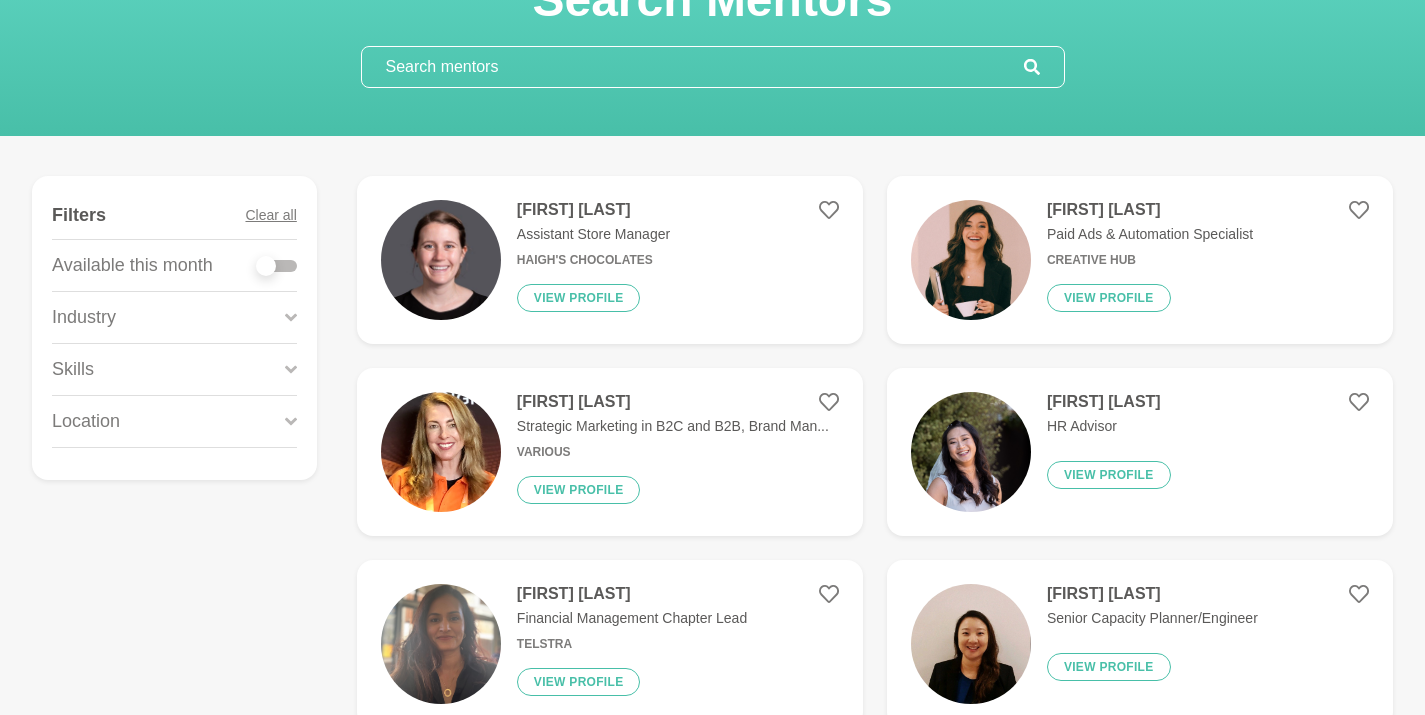 click at bounding box center (266, 266) 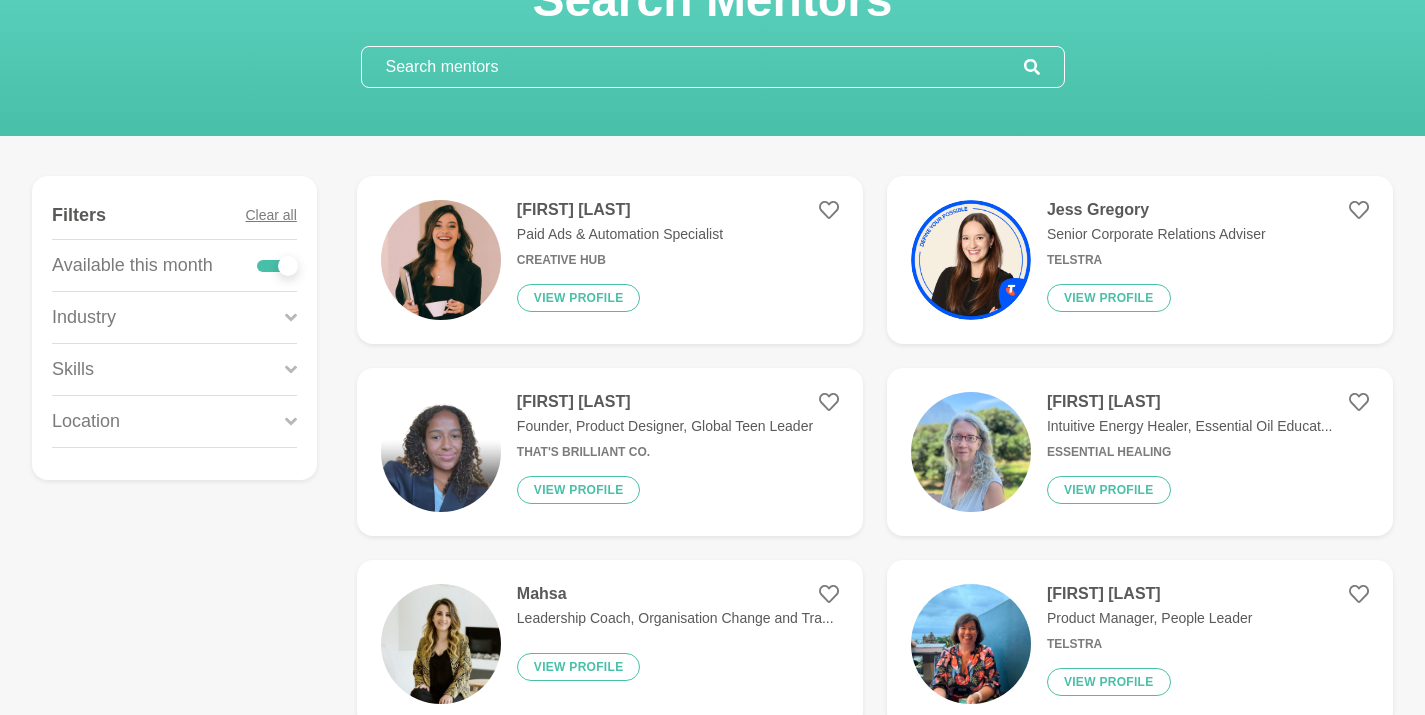 click on "[FIRST] [LAST] Paid Ads & Automation Specialist Creative Hub View profile" at bounding box center (612, 260) 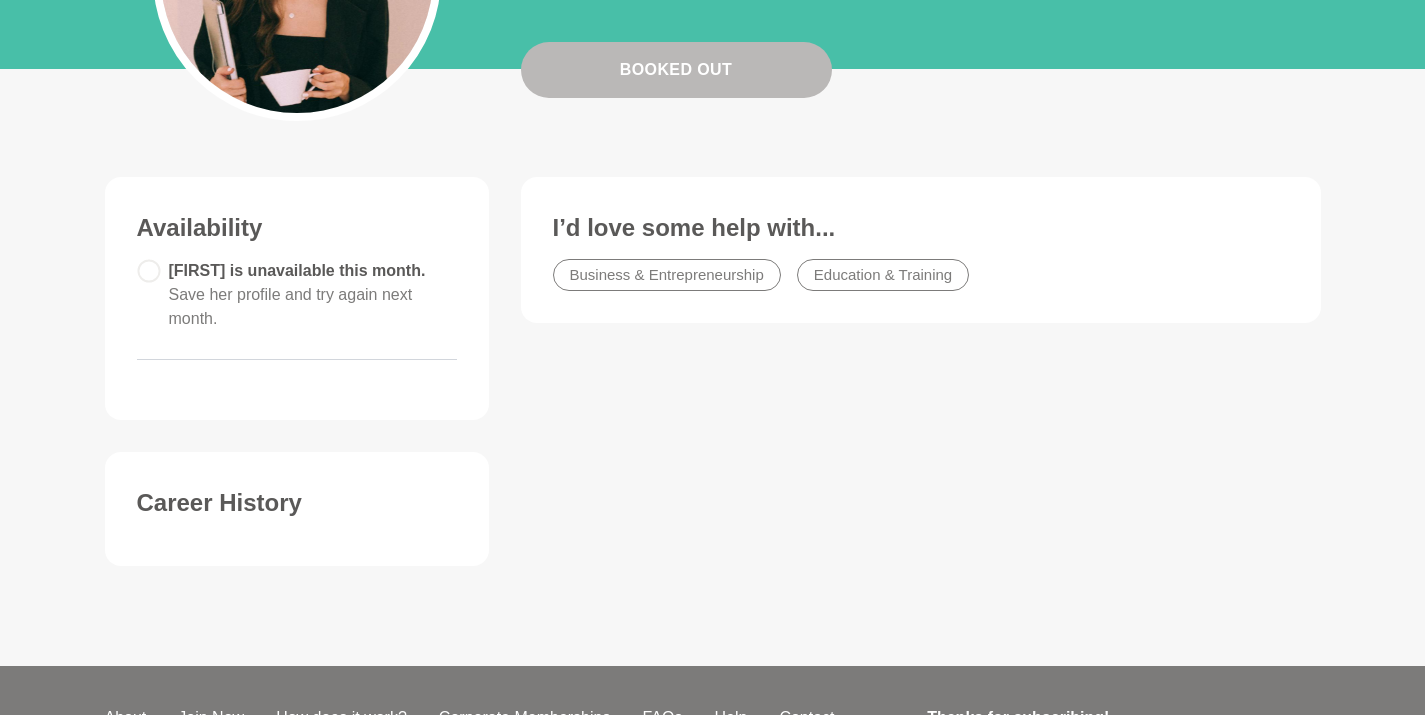 scroll, scrollTop: 404, scrollLeft: 0, axis: vertical 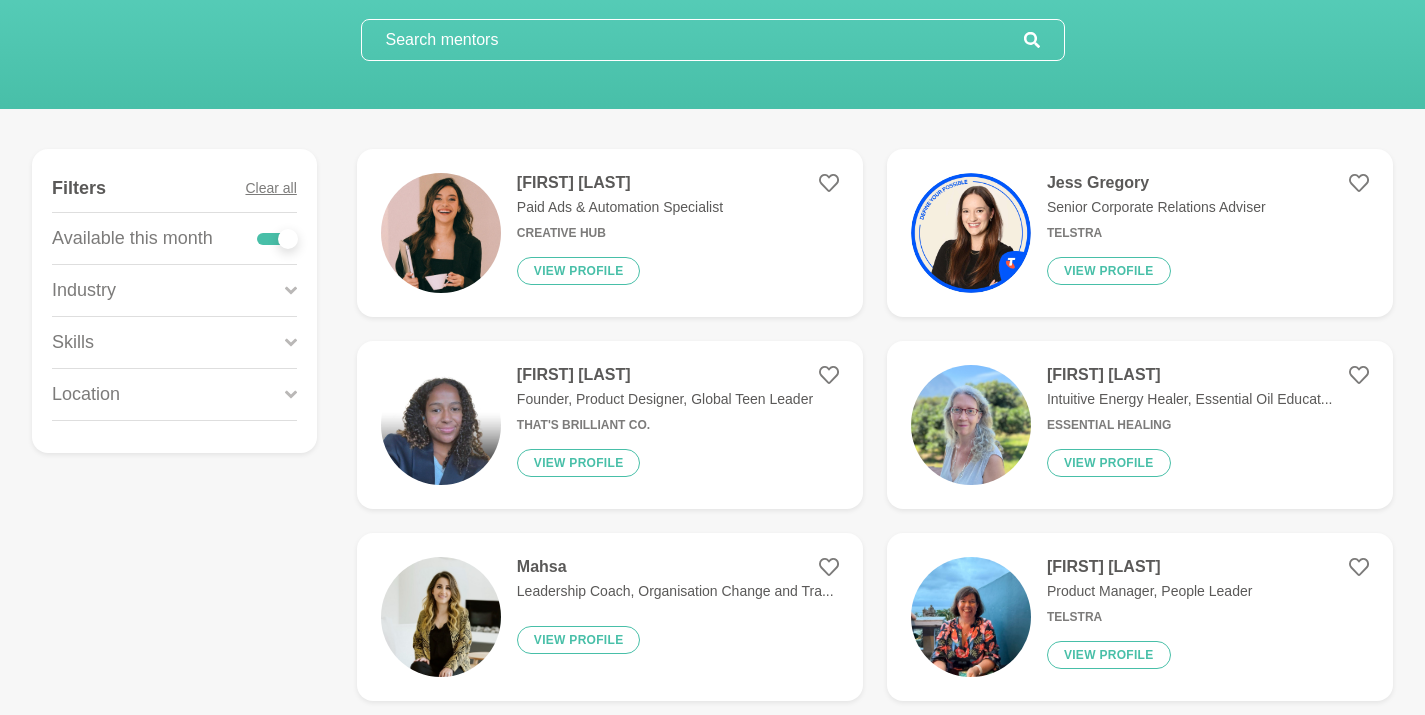click on "[FIRST] [LAST] Founder, Product Designer, Global Teen Leader That's Brilliant Co. View profile" at bounding box center [657, 425] 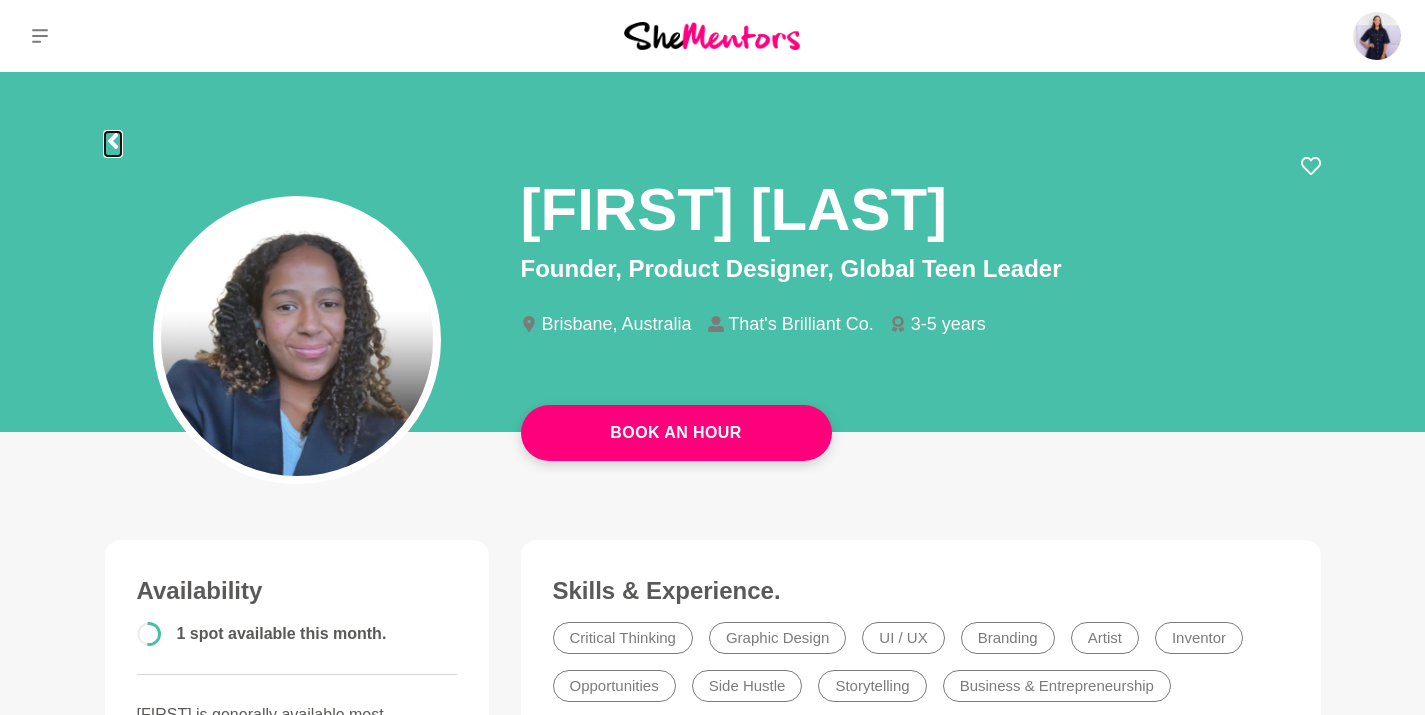 click at bounding box center [112, 141] 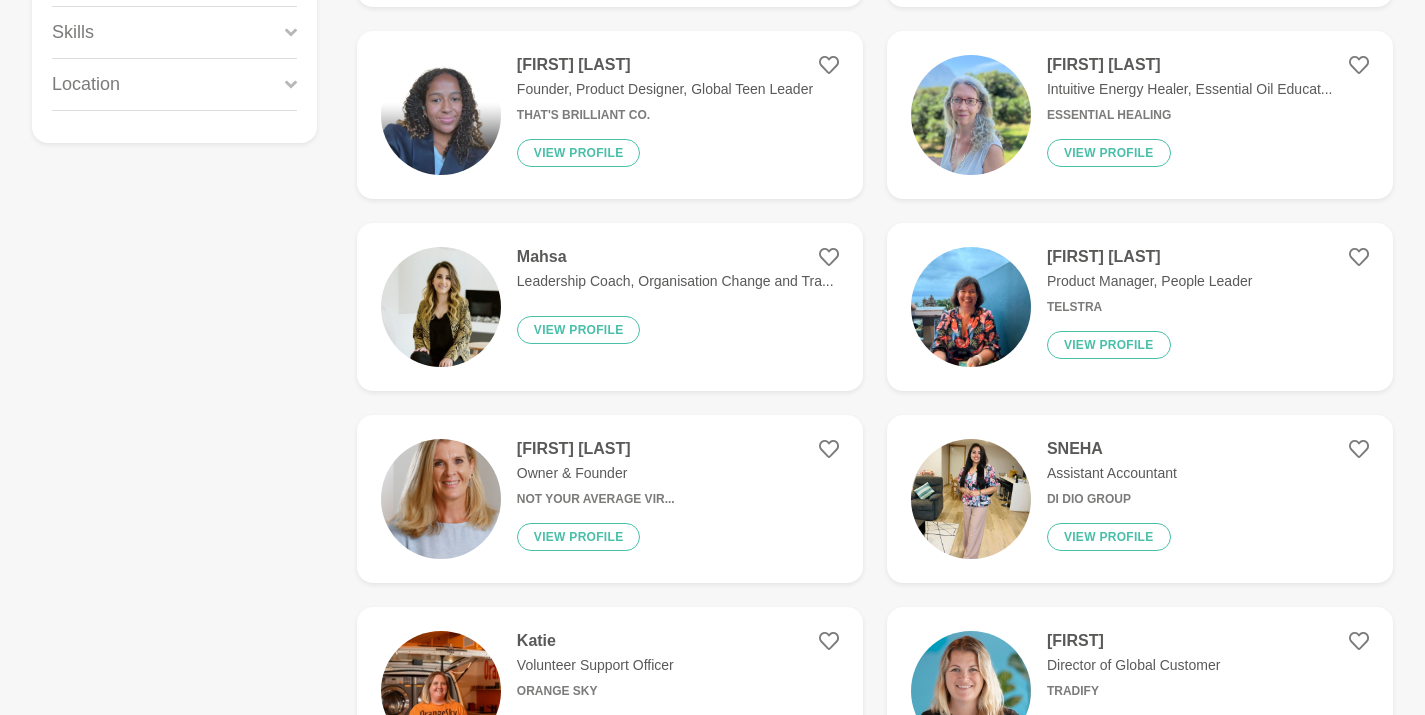 scroll, scrollTop: 508, scrollLeft: 0, axis: vertical 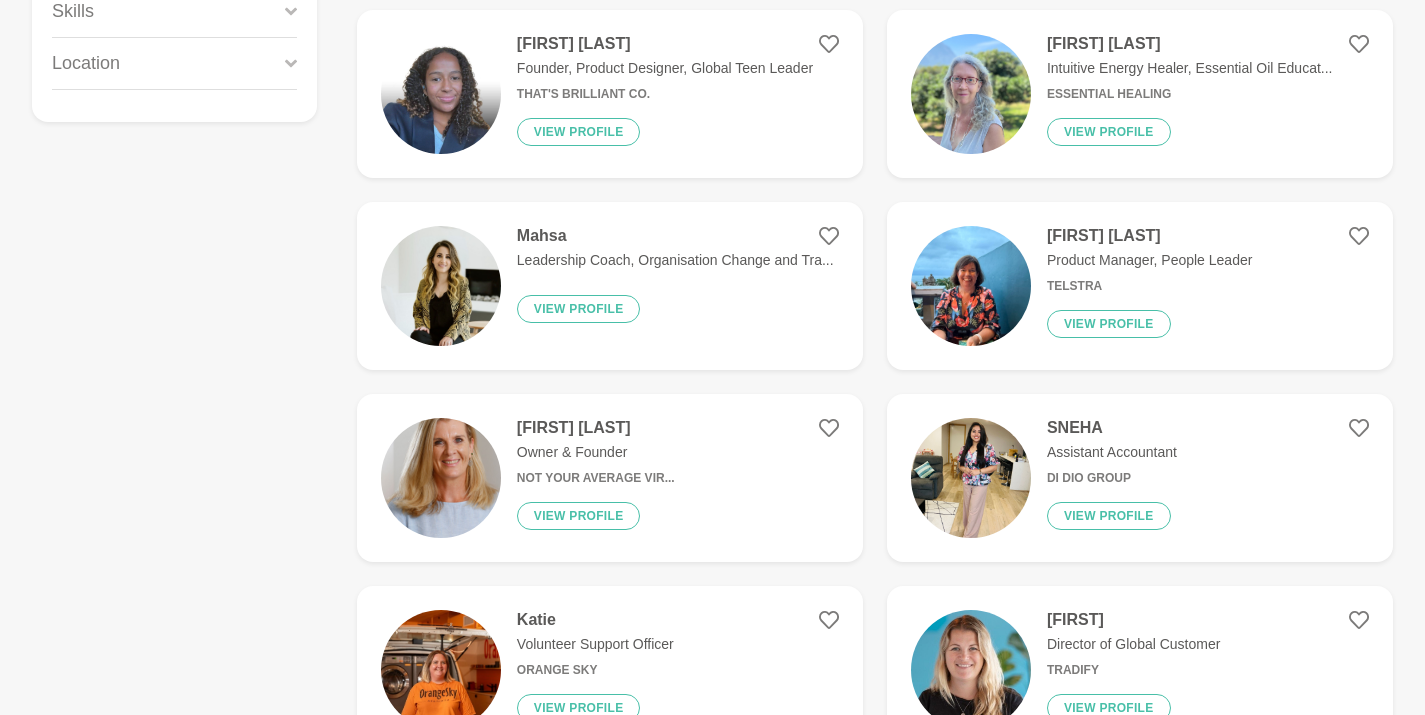 click on "[FIRST] [LAST] Owner & Founder Not Your Average Vir... View profile" at bounding box center [610, 478] 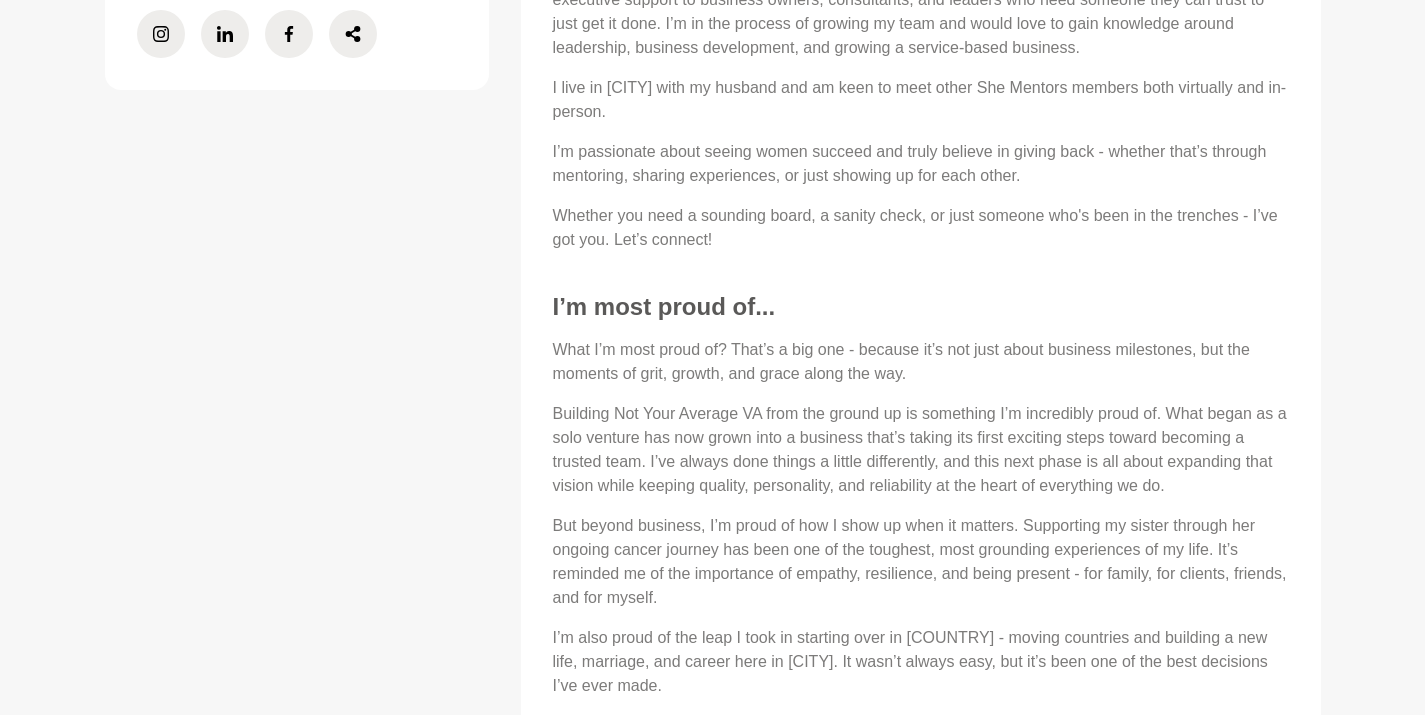 scroll, scrollTop: 848, scrollLeft: 0, axis: vertical 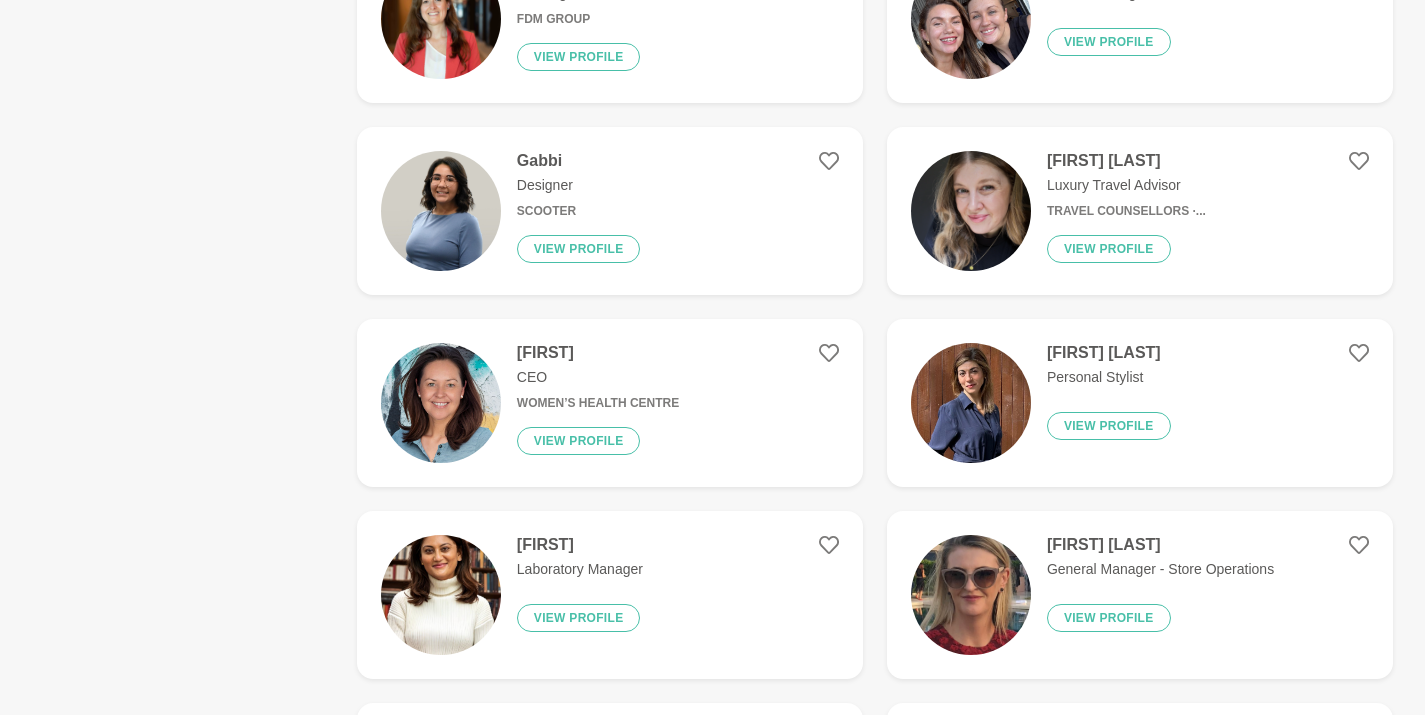 click on "[FIRST] CEO Women’s Health Centre View profile" at bounding box center (610, 403) 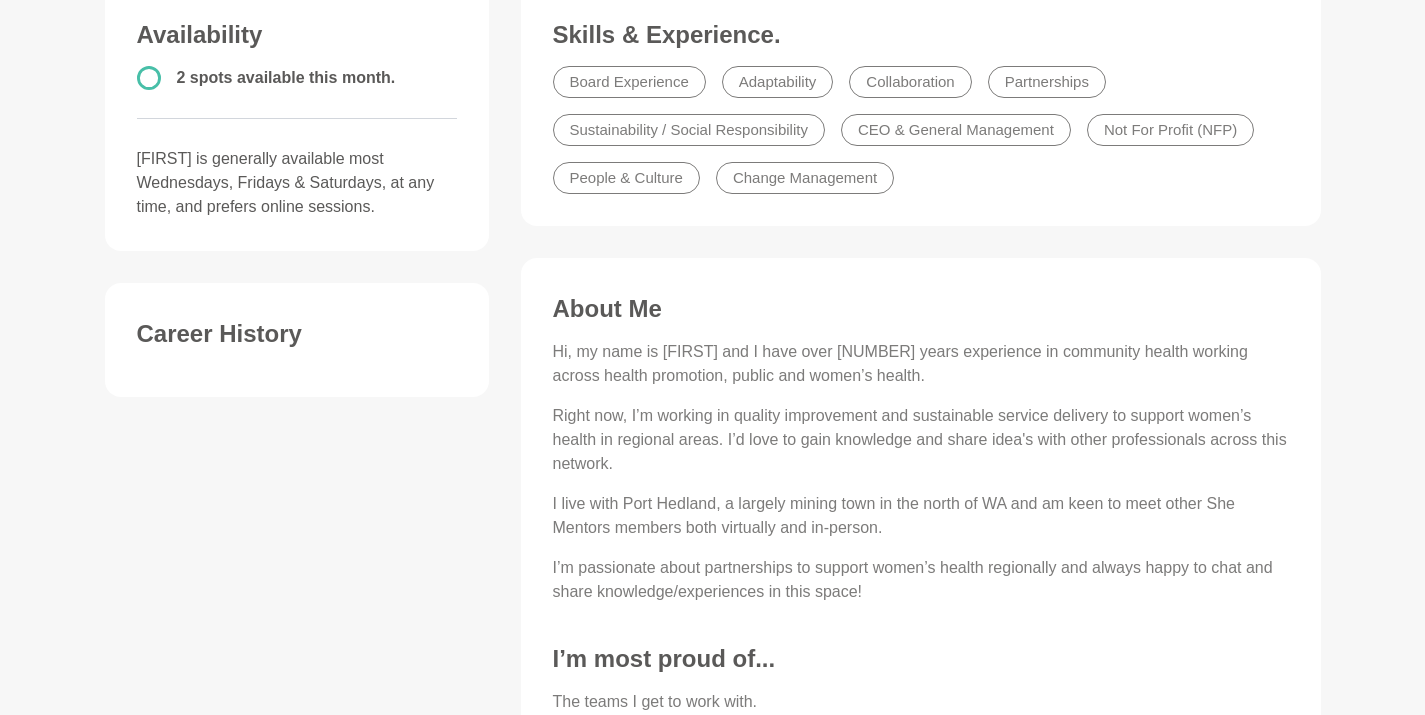scroll, scrollTop: 581, scrollLeft: 0, axis: vertical 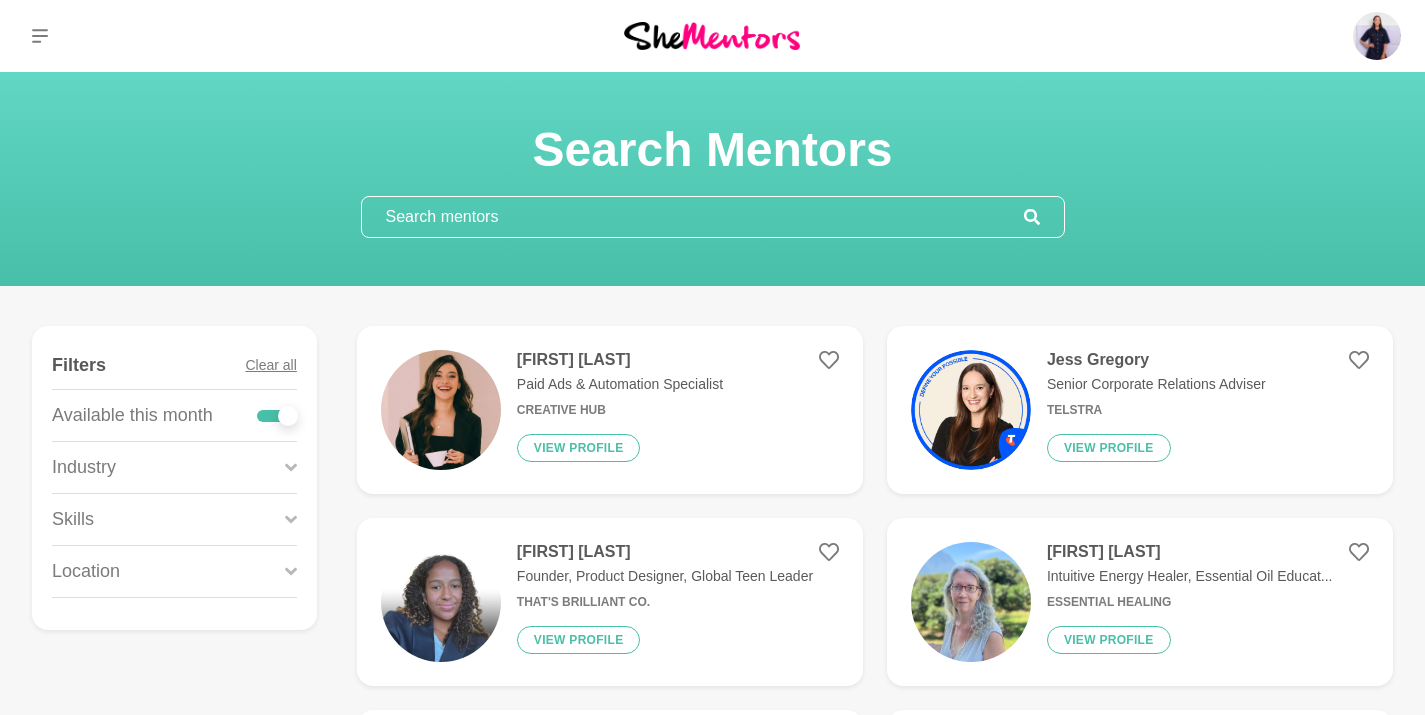 click on "Industry" at bounding box center [174, 467] 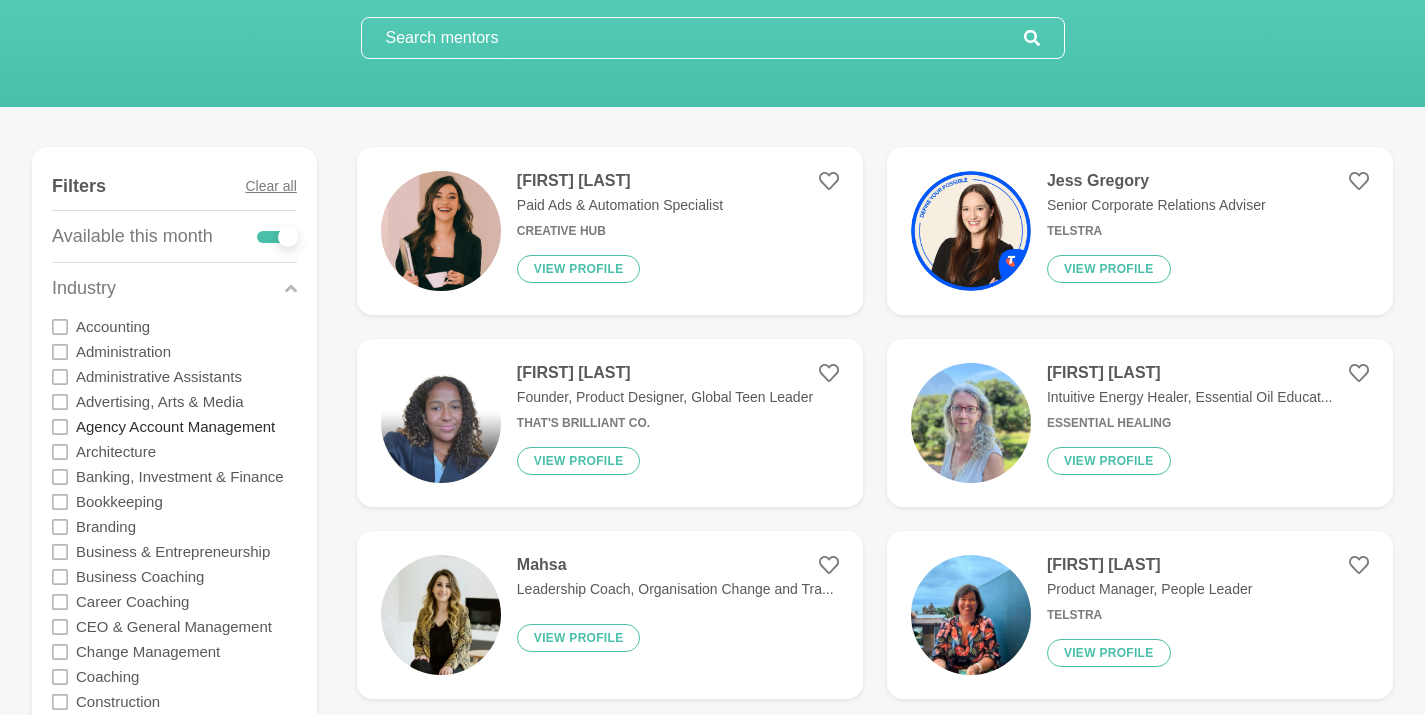 scroll, scrollTop: 200, scrollLeft: 0, axis: vertical 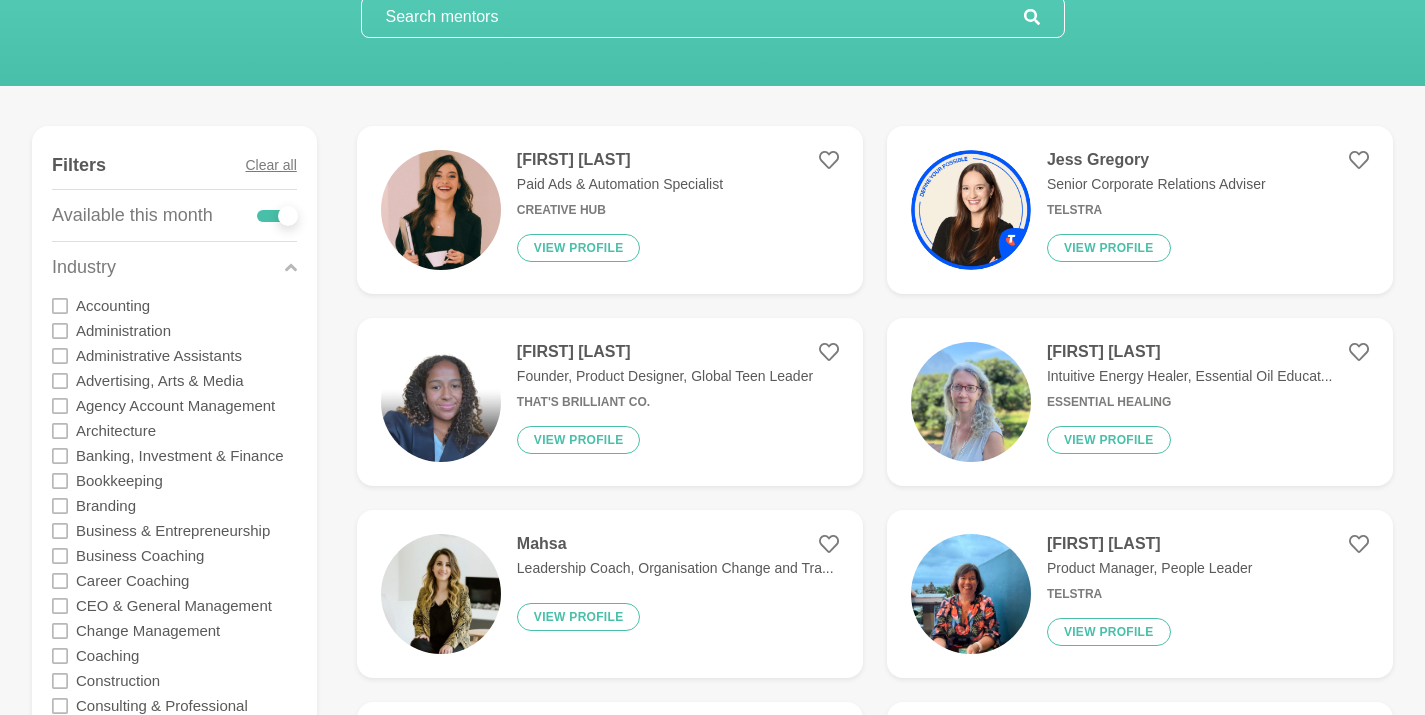 click at bounding box center [60, 306] 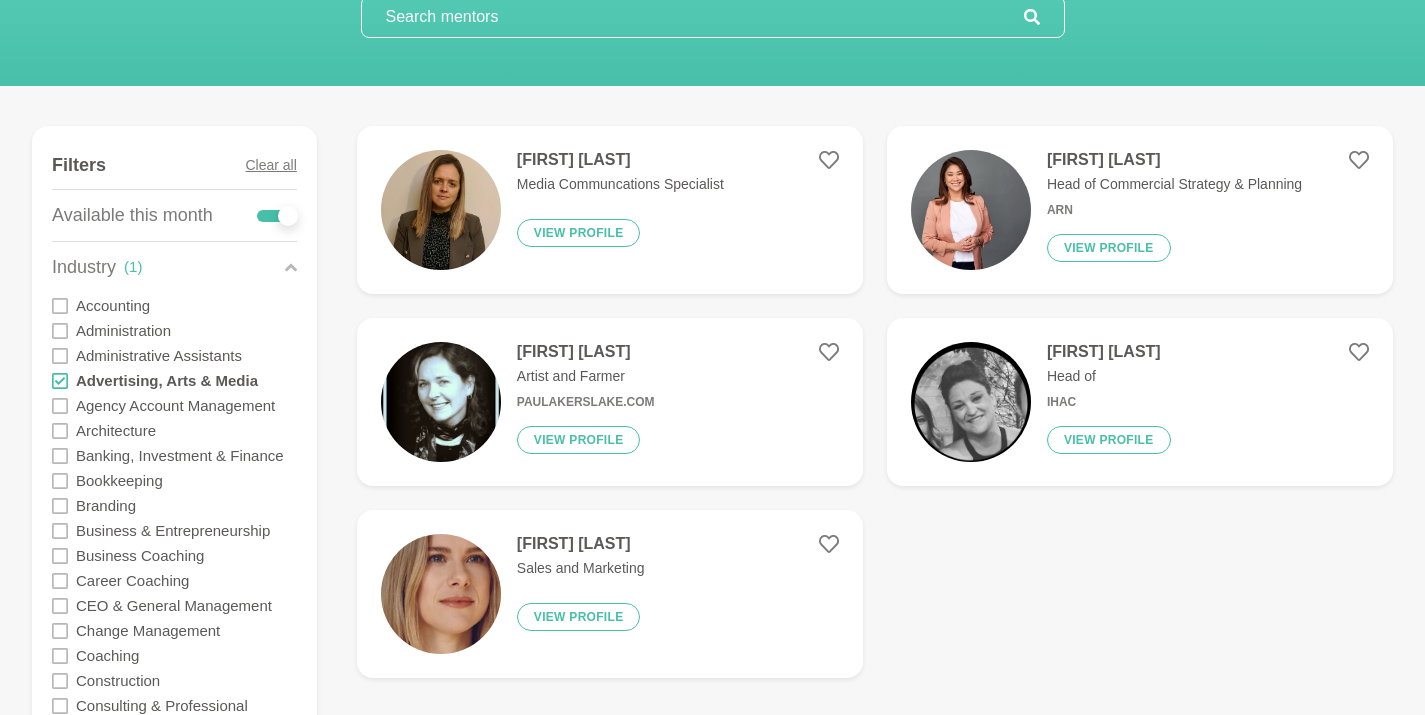 click at bounding box center [60, 381] 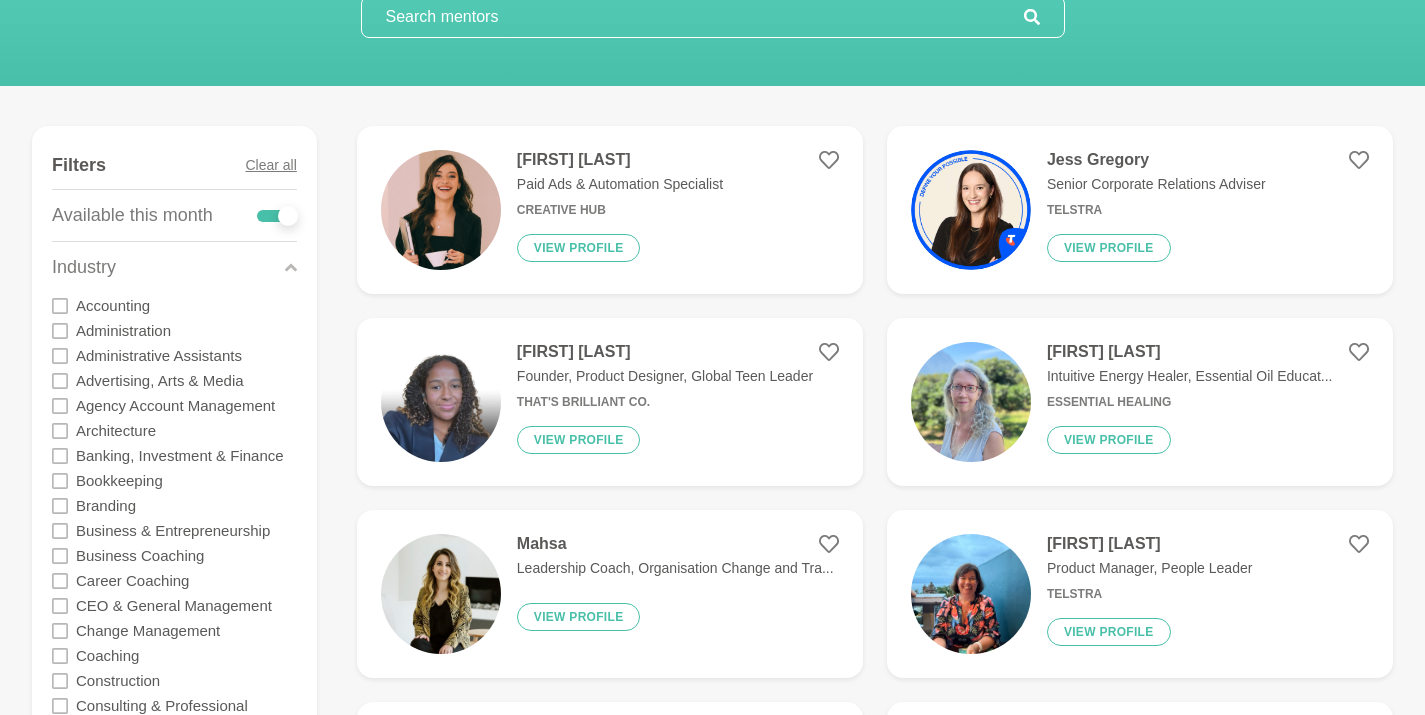 click on "Agency Account Management" at bounding box center (174, 405) 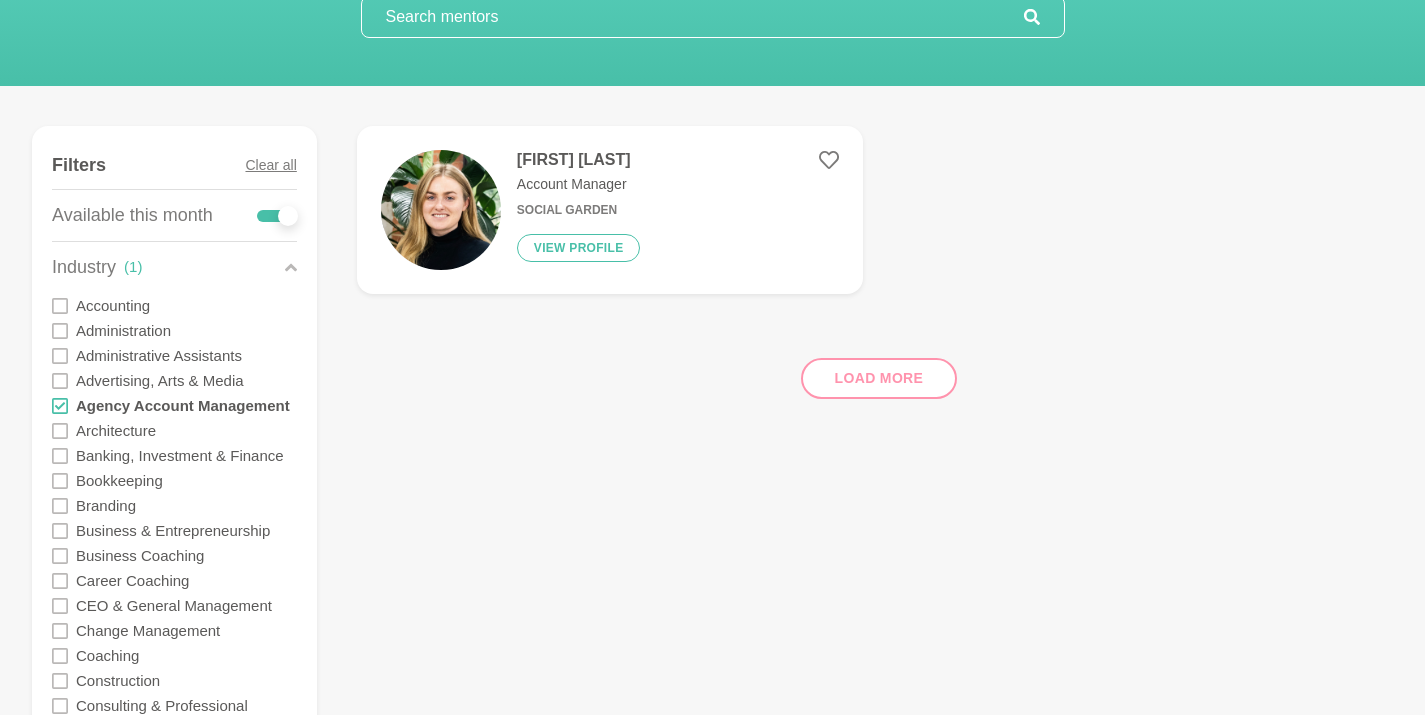 click on "Agency Account Management" at bounding box center (174, 405) 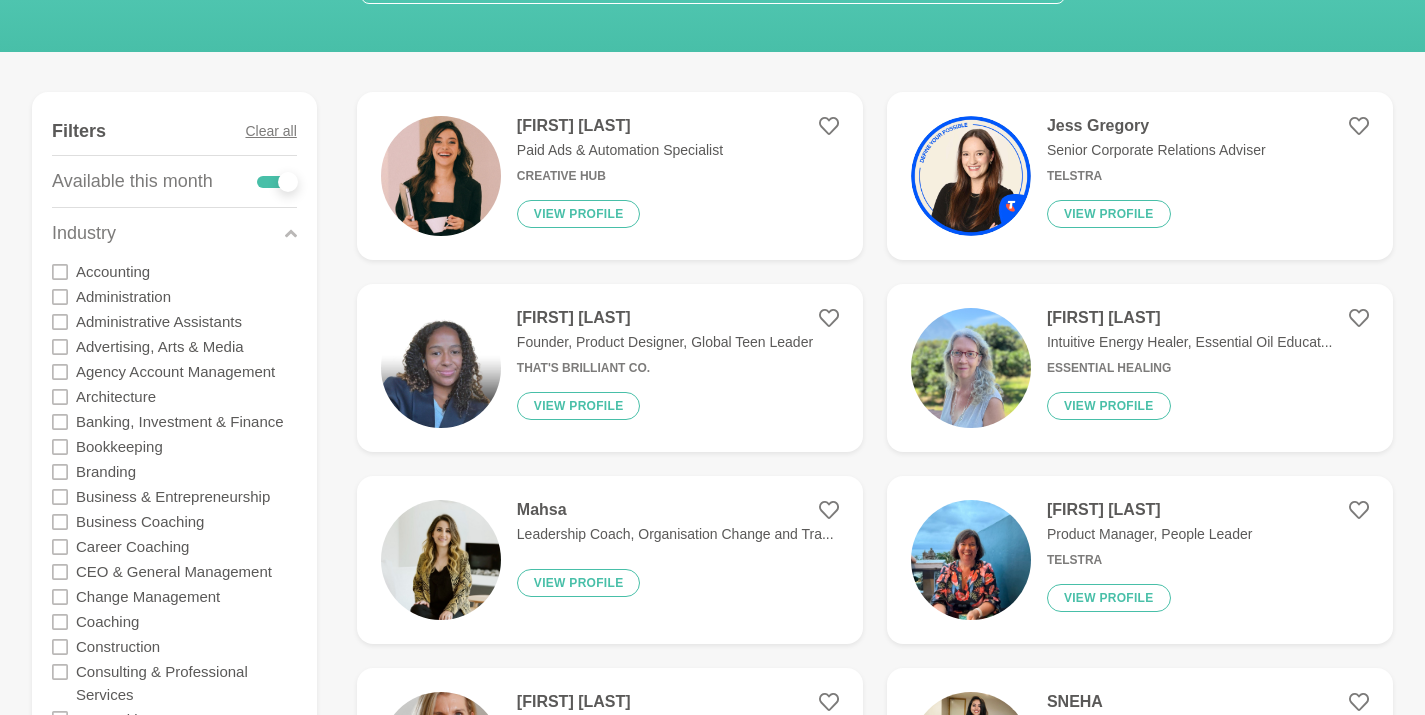 scroll, scrollTop: 260, scrollLeft: 0, axis: vertical 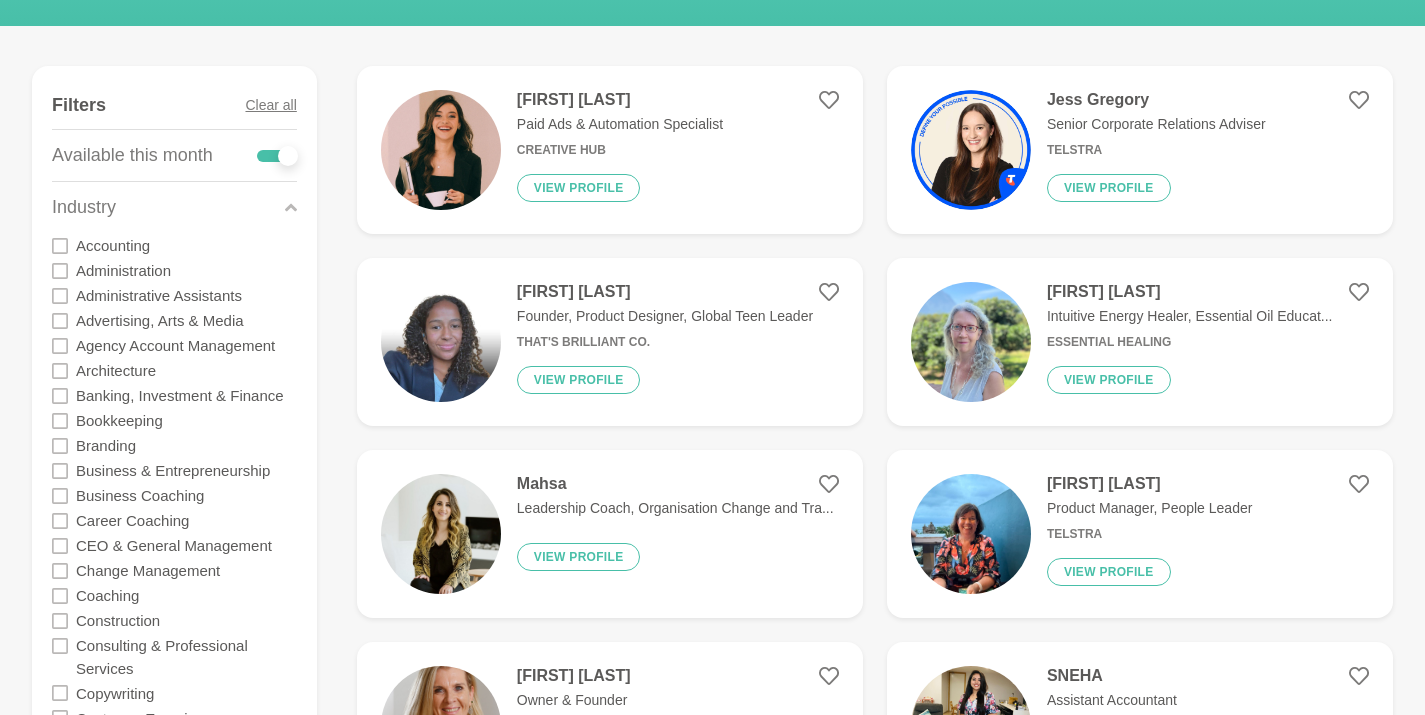 click at bounding box center [60, 246] 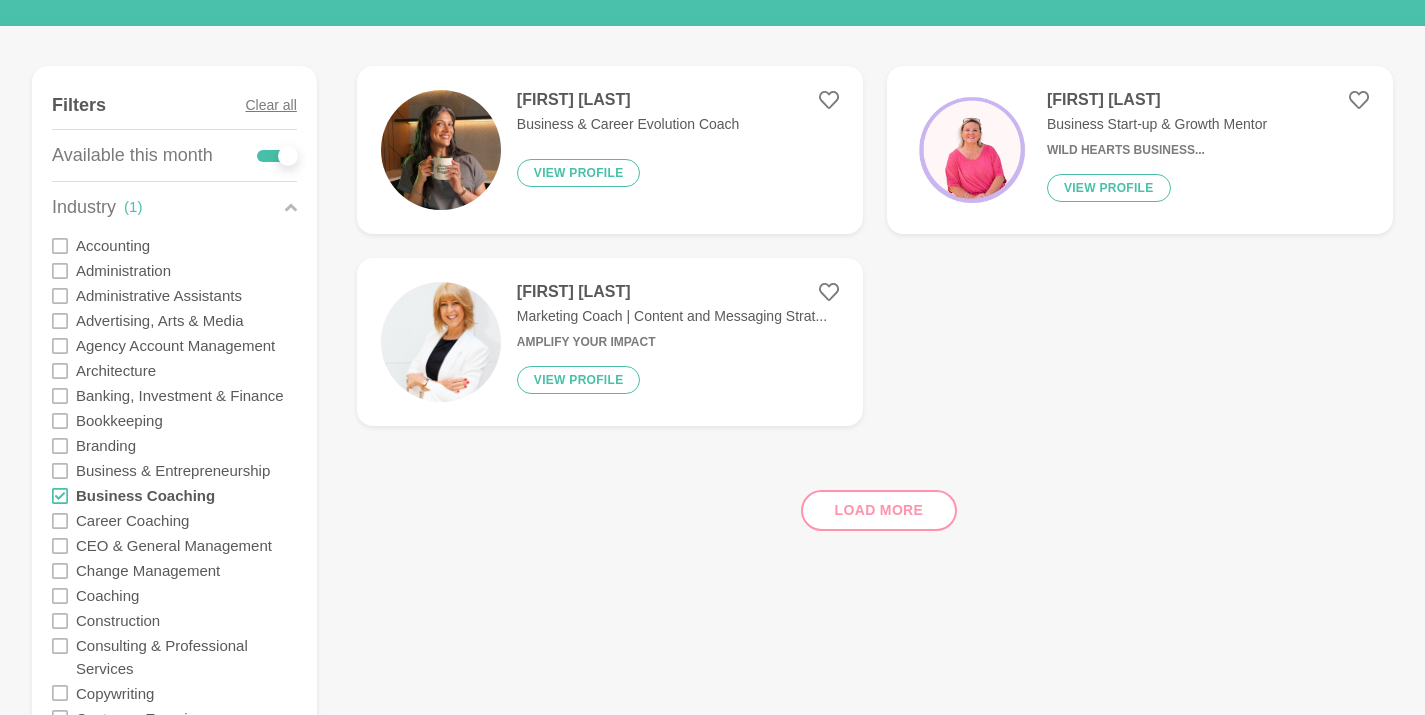 click on "[FIRST] [LAST] Business & Career Evolution Coach  View profile" at bounding box center [610, 150] 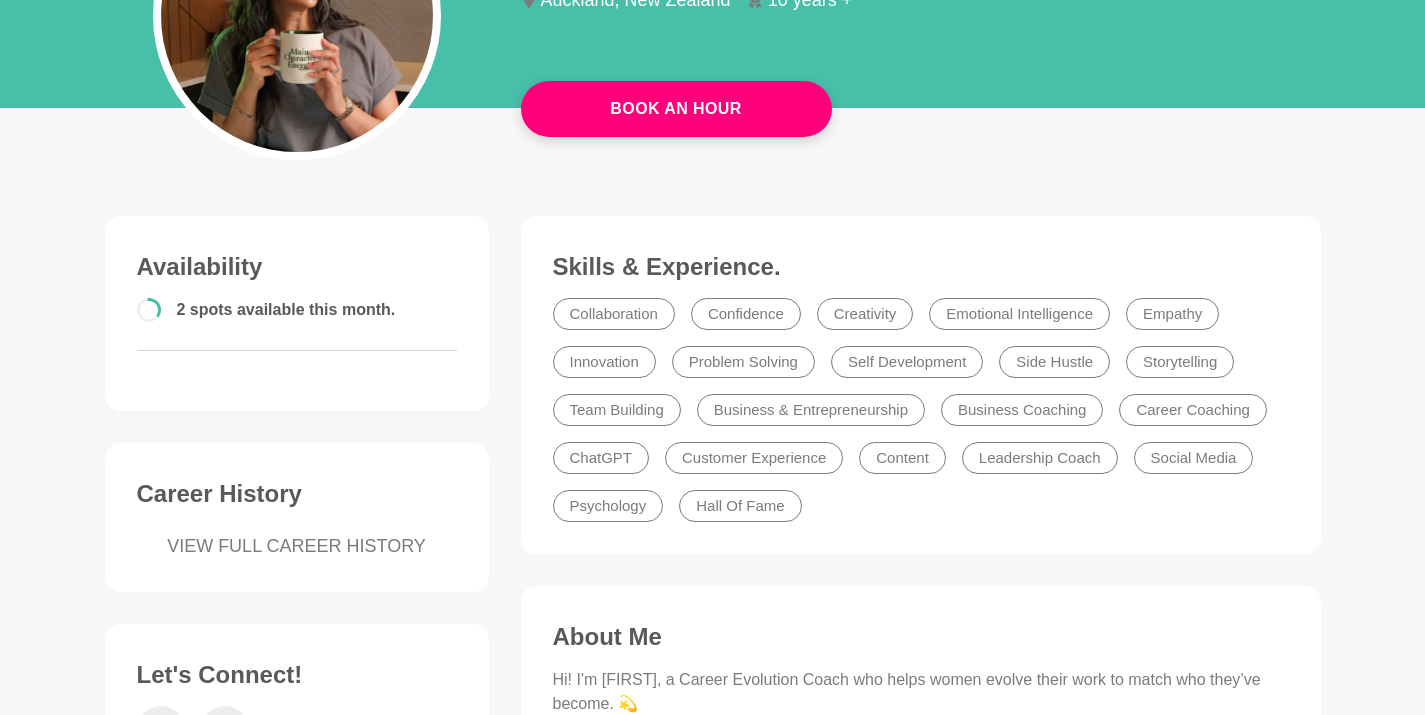 scroll, scrollTop: 115, scrollLeft: 0, axis: vertical 